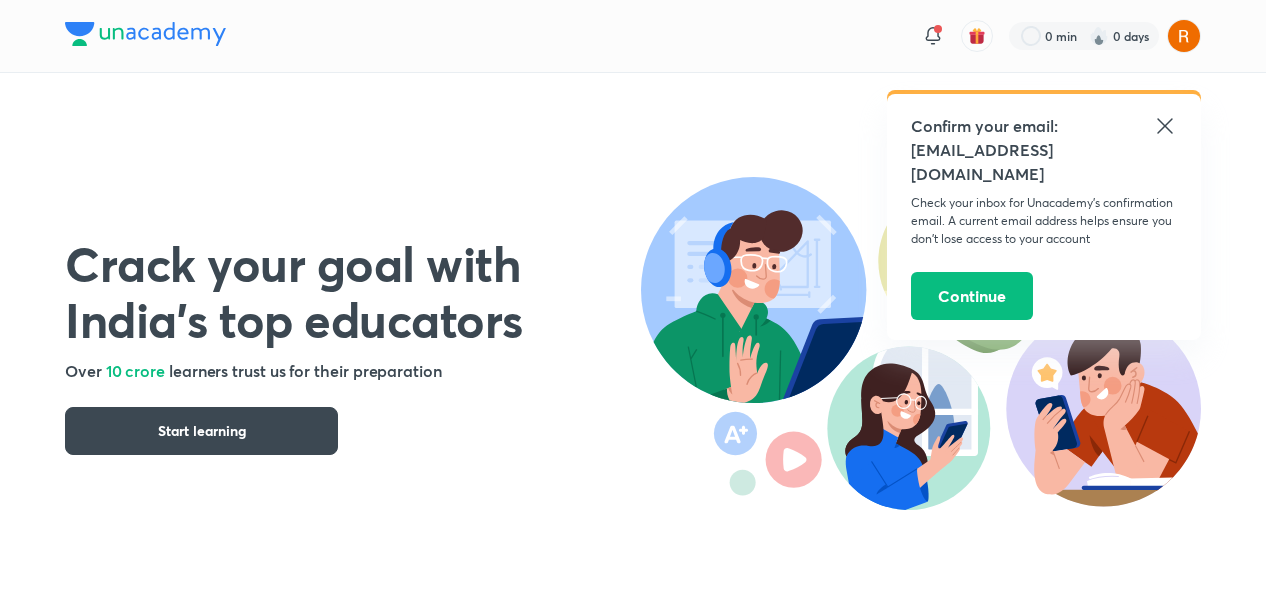 scroll, scrollTop: 0, scrollLeft: 0, axis: both 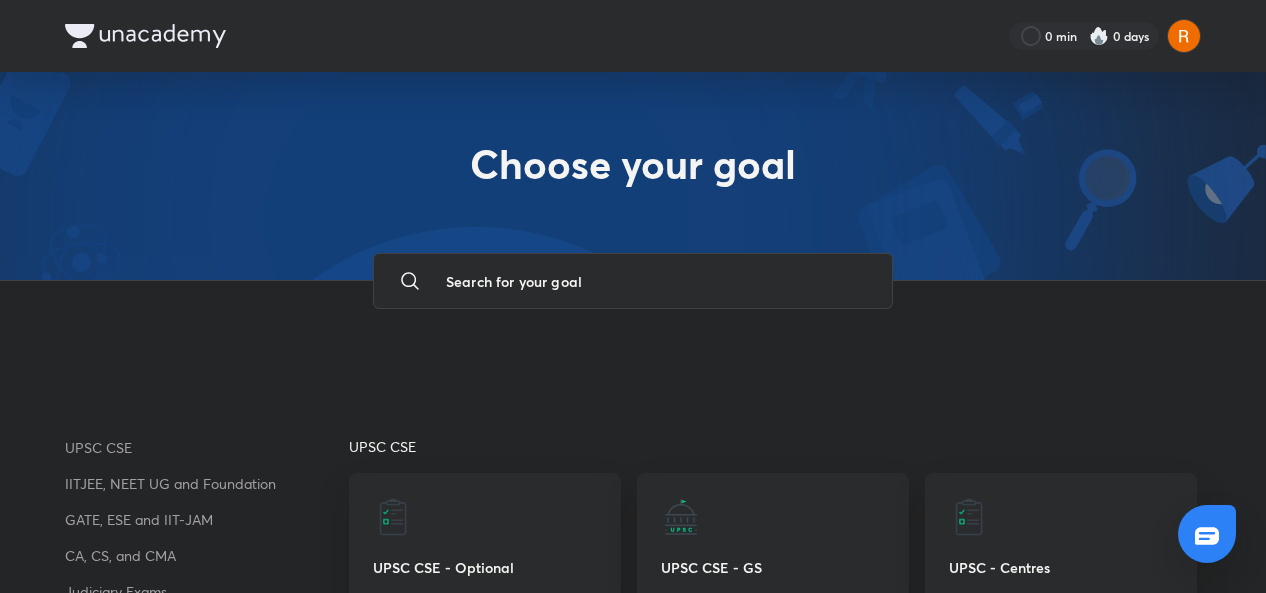 click on "IITJEE, NEET UG and Foundation" at bounding box center [207, 484] 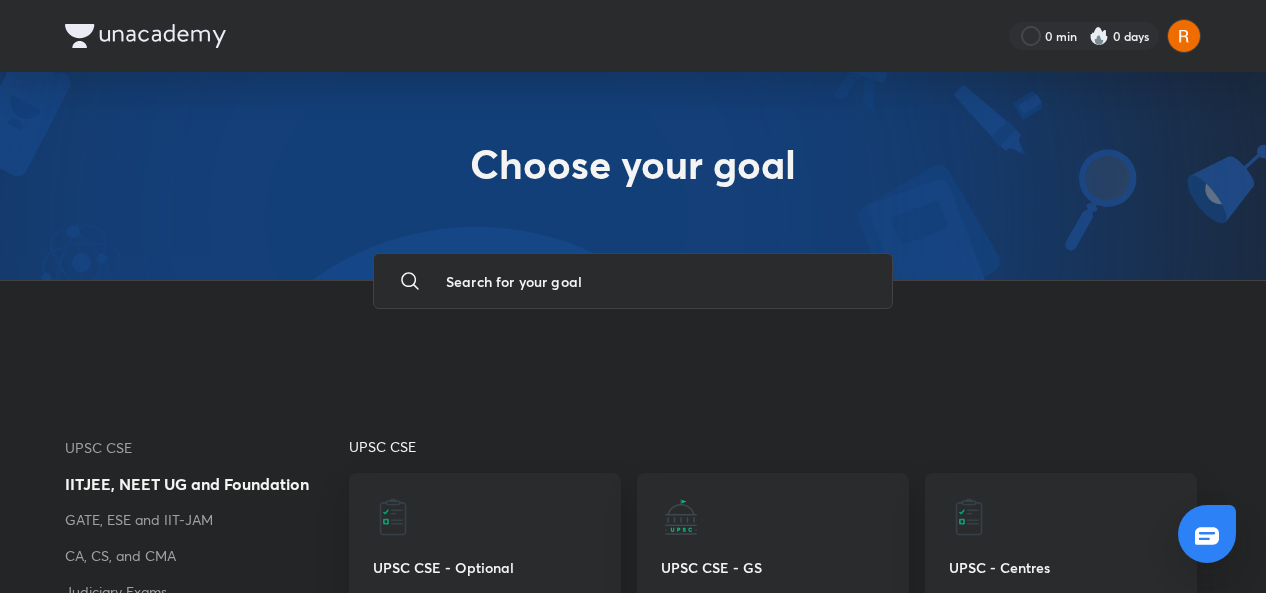 scroll, scrollTop: 225, scrollLeft: 0, axis: vertical 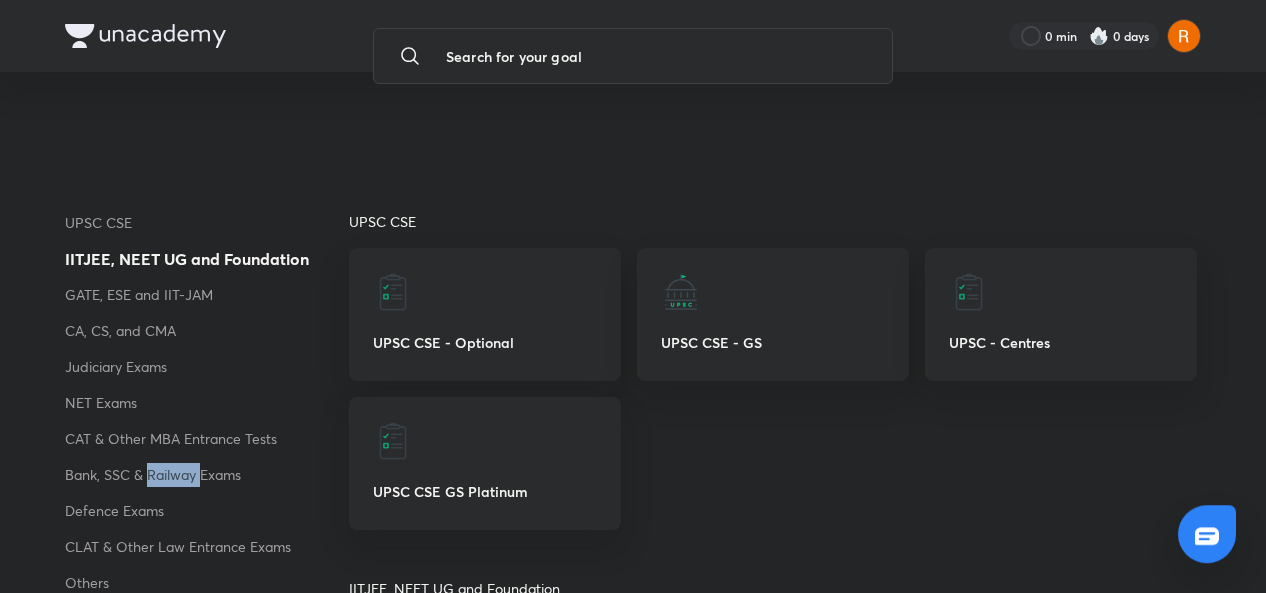 click on "Bank, SSC & Railway Exams" at bounding box center (207, 481) 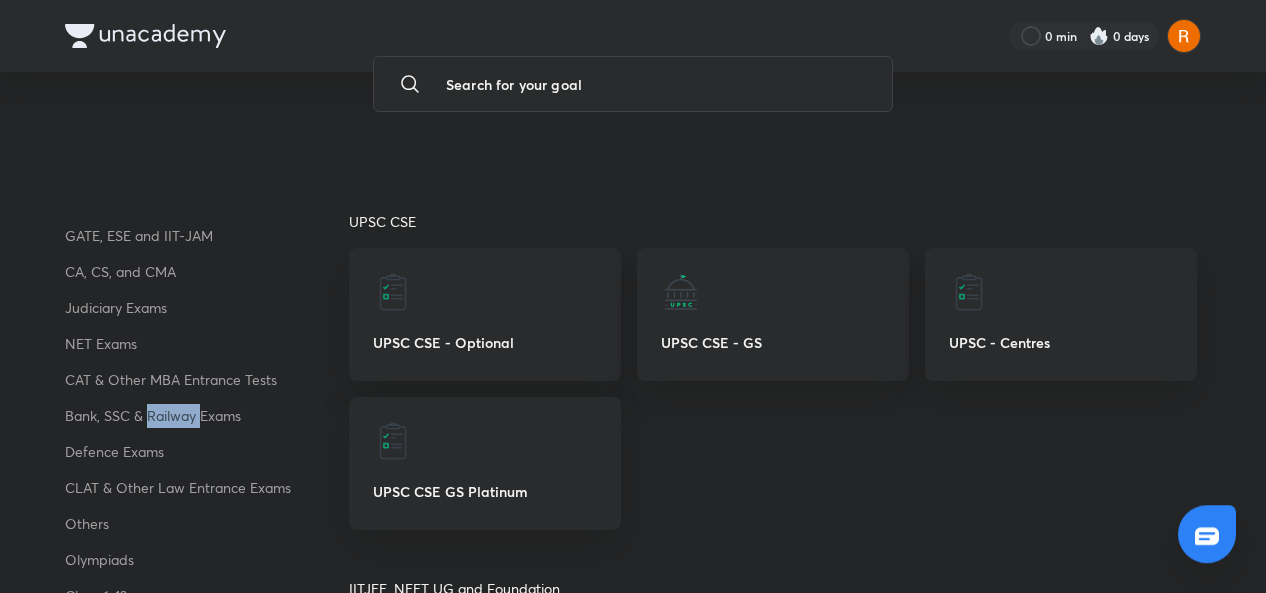 scroll, scrollTop: 64, scrollLeft: 0, axis: vertical 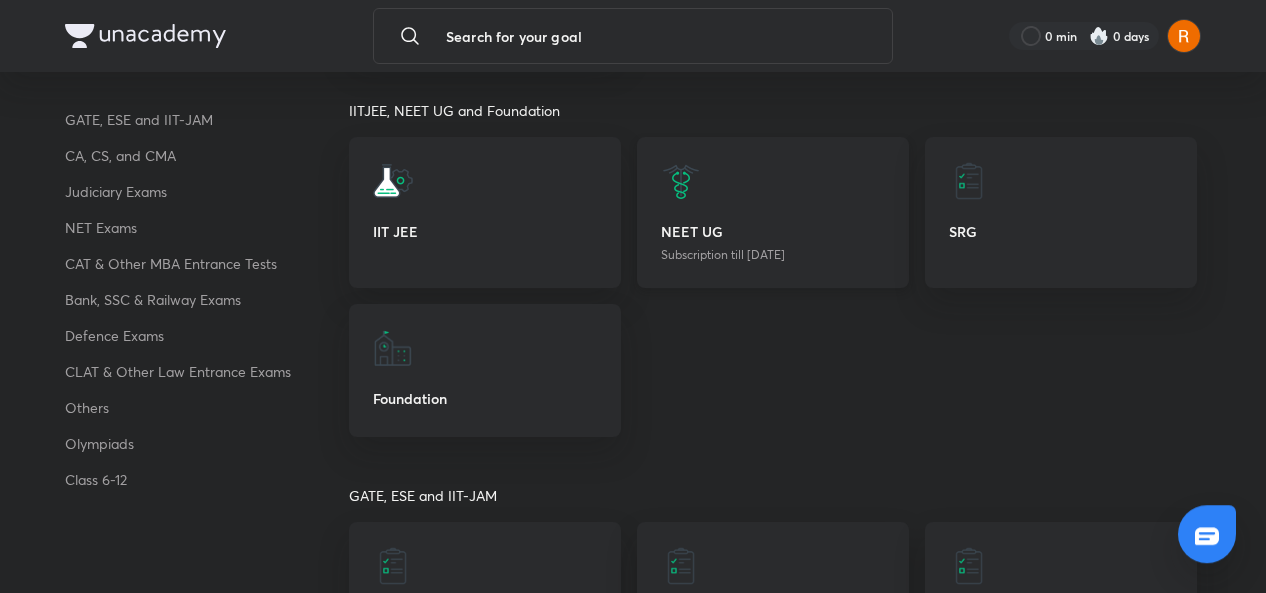 click on "NEET UG Subscription till 25 Jul 2026" at bounding box center [773, 212] 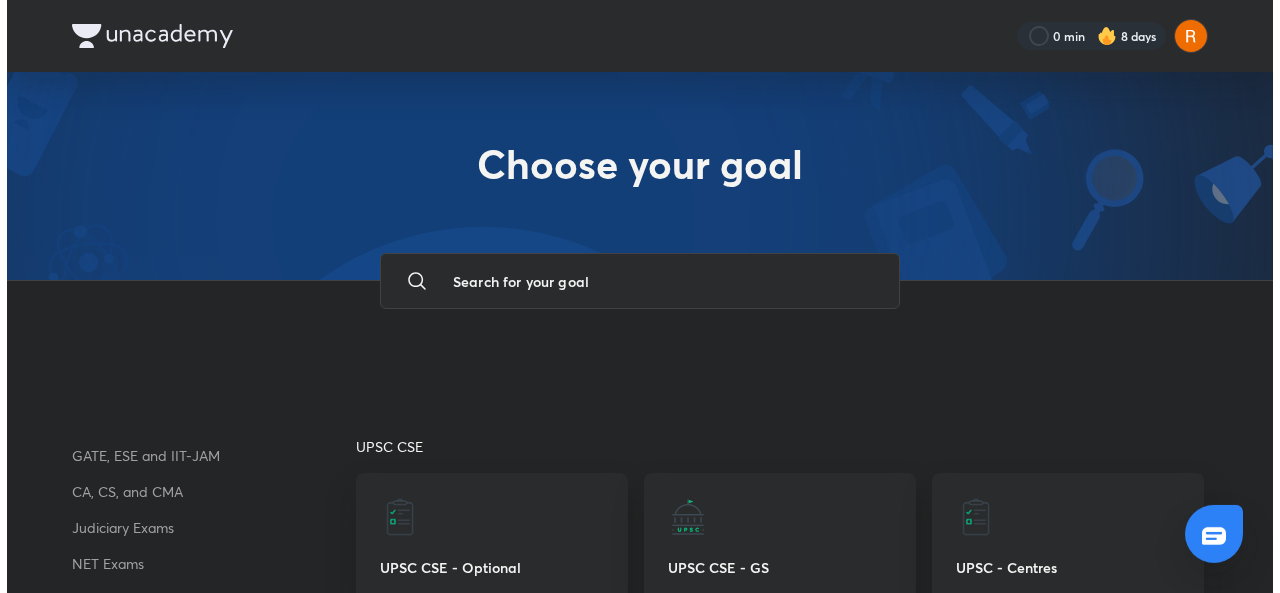 scroll, scrollTop: 0, scrollLeft: 0, axis: both 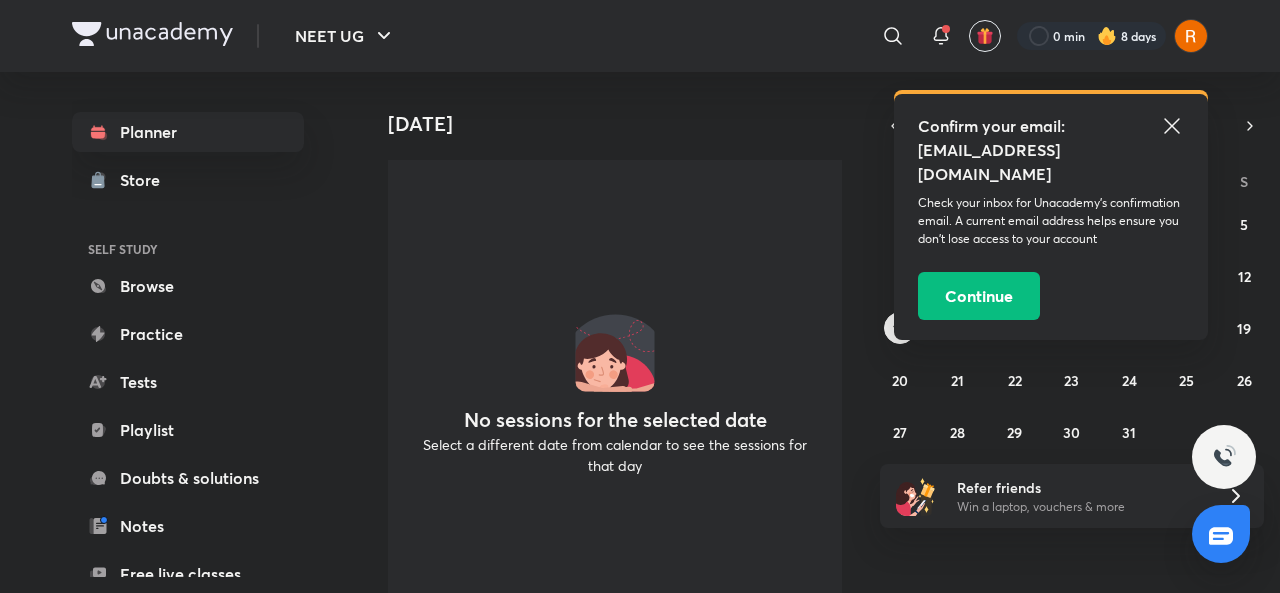 click 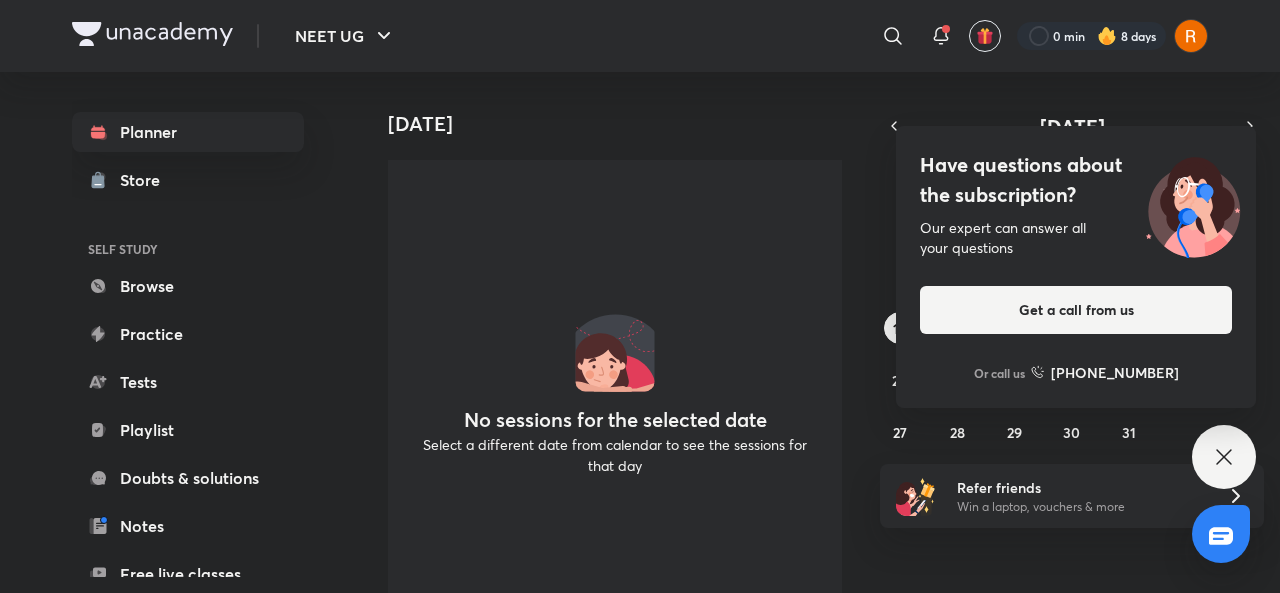 click on "Have questions about the subscription? Our expert can answer all your questions Get a call from us Or call us +91 8585858585" at bounding box center (1224, 457) 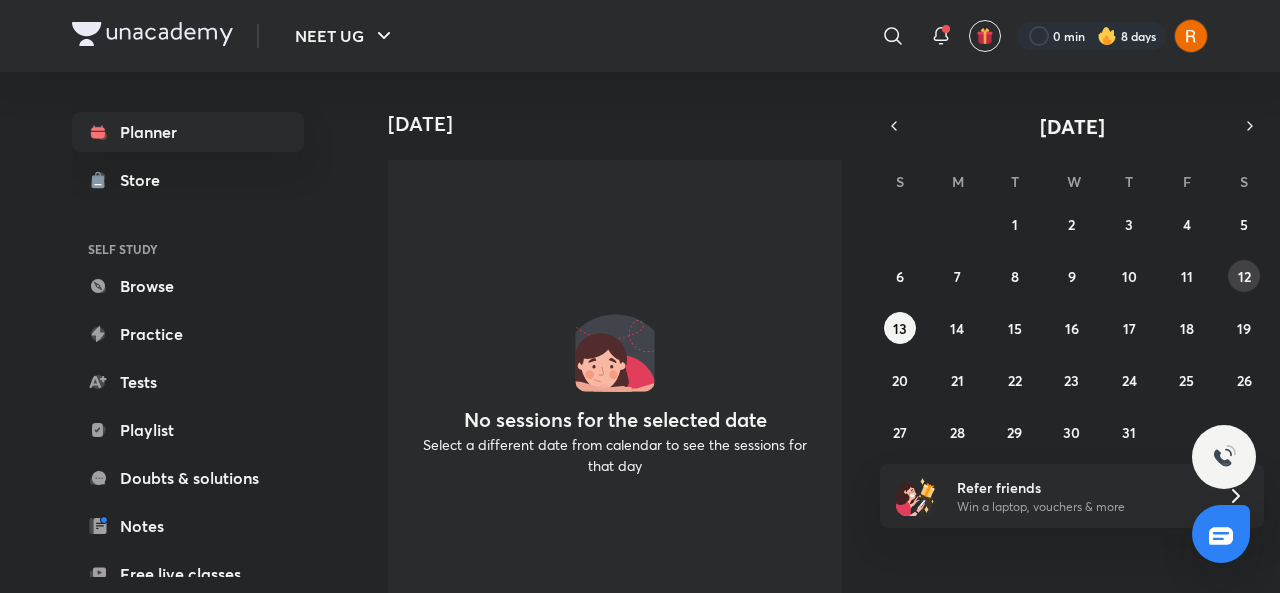 click on "12" at bounding box center (1244, 276) 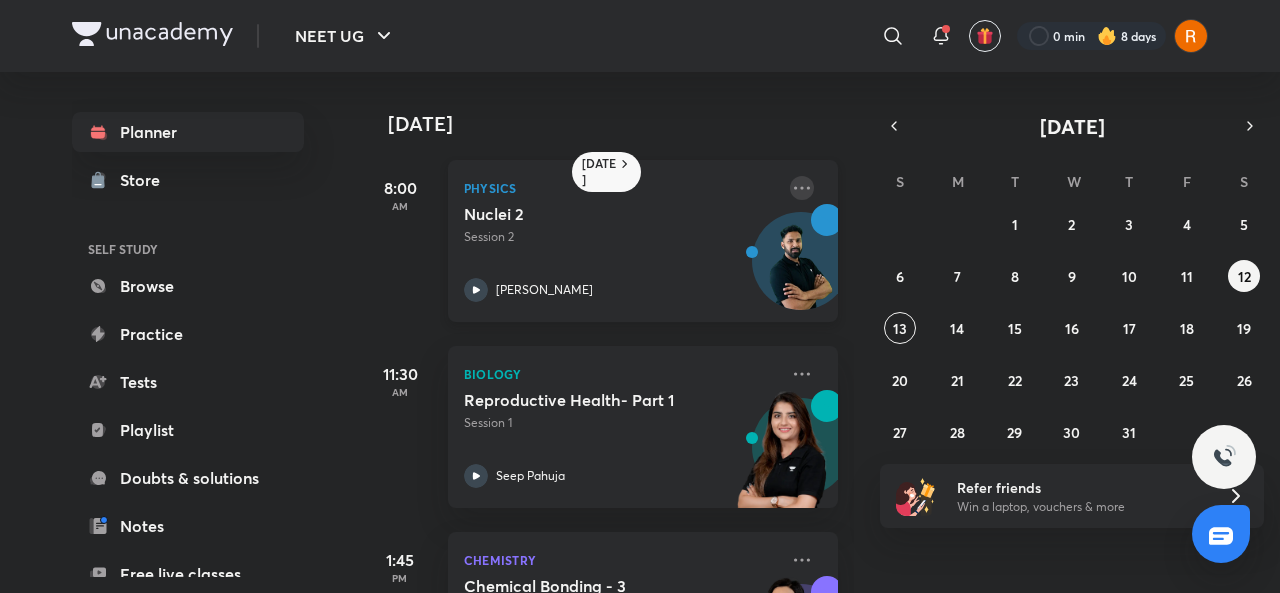 click 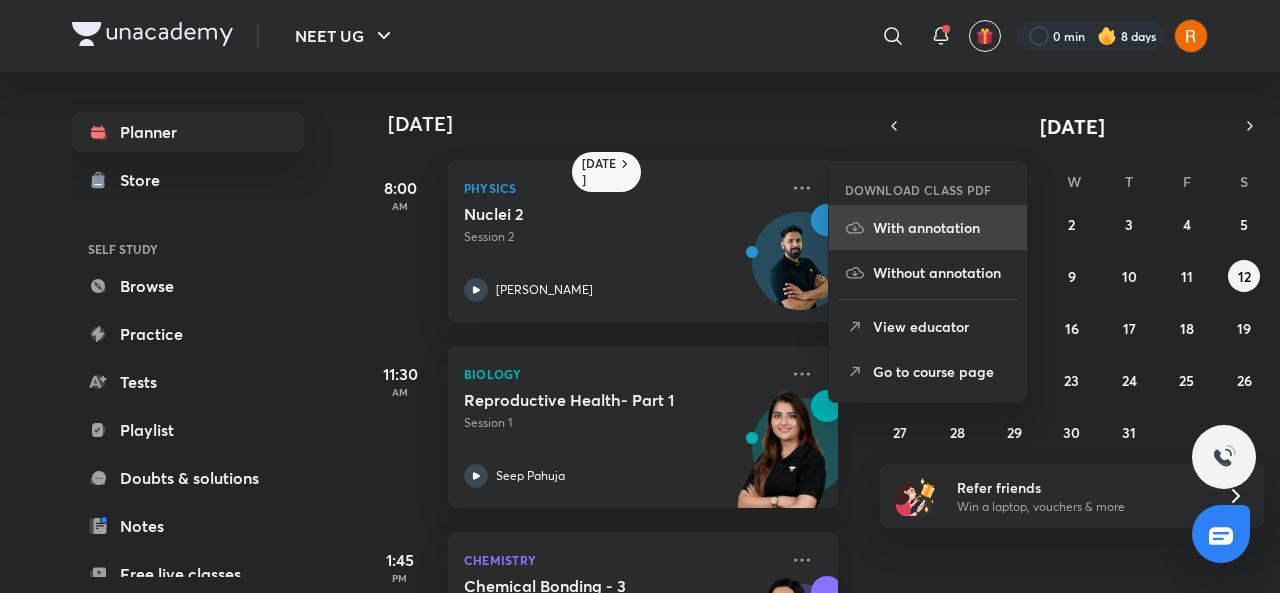 click on "With annotation" at bounding box center (942, 227) 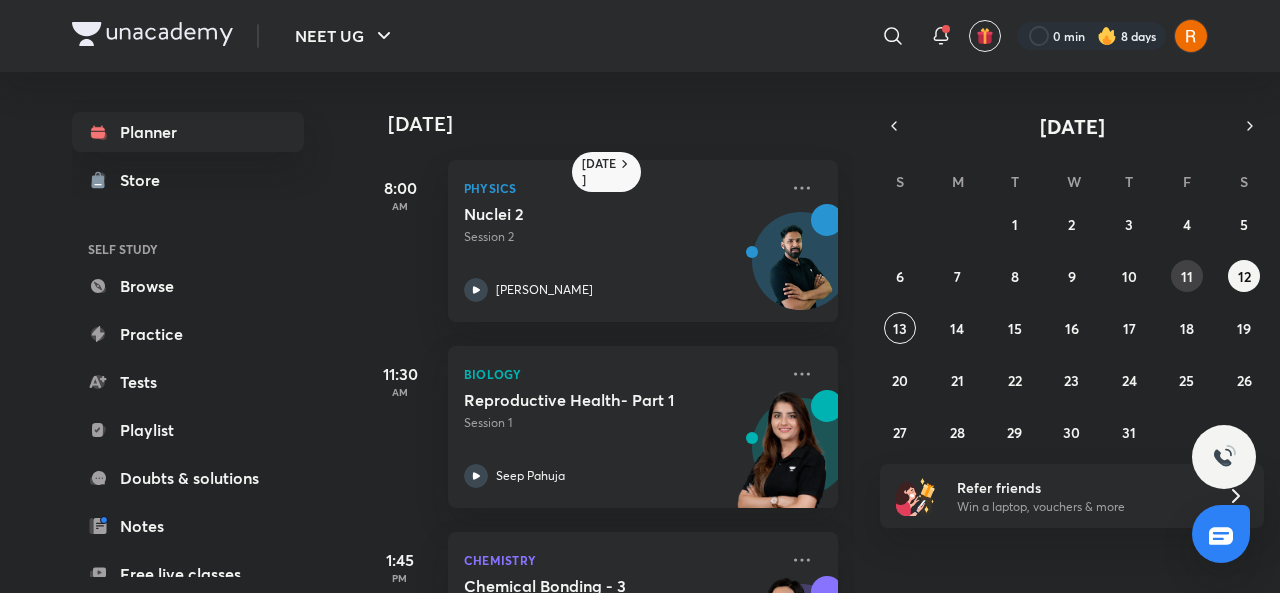 click on "11" at bounding box center (1187, 276) 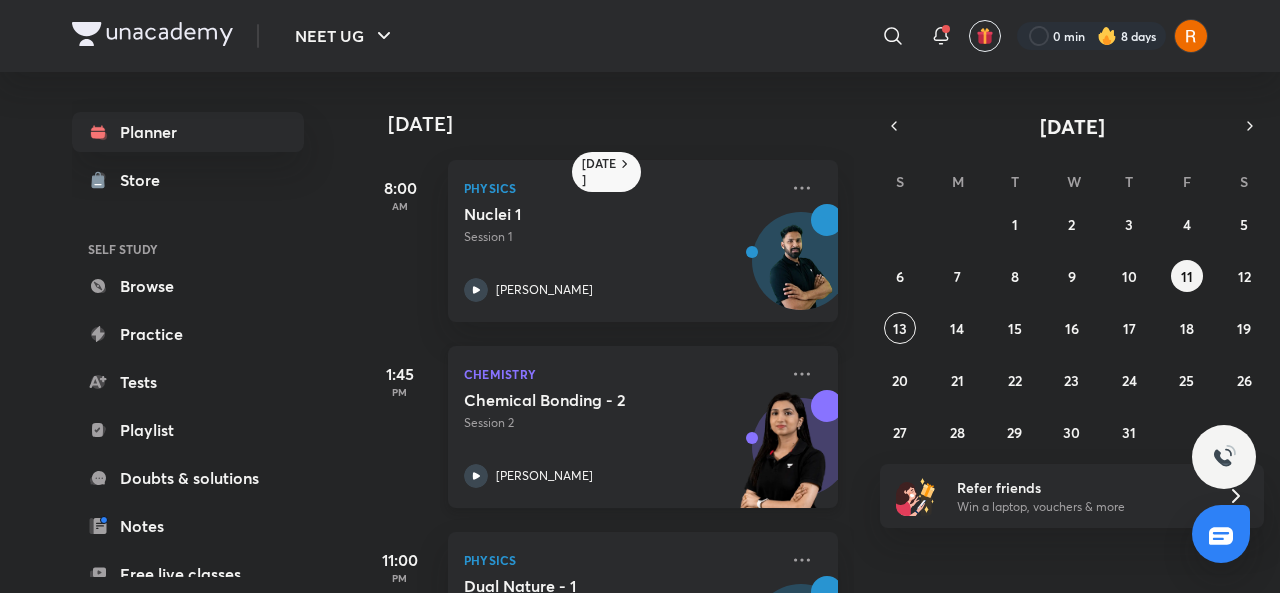 click 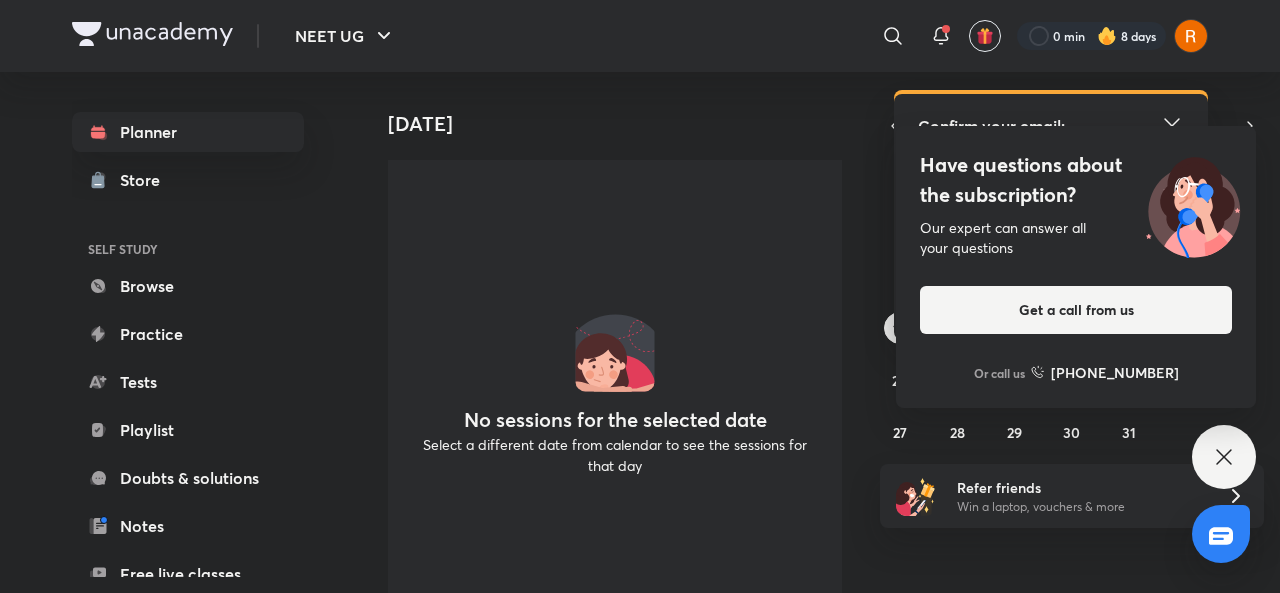 scroll, scrollTop: 0, scrollLeft: 0, axis: both 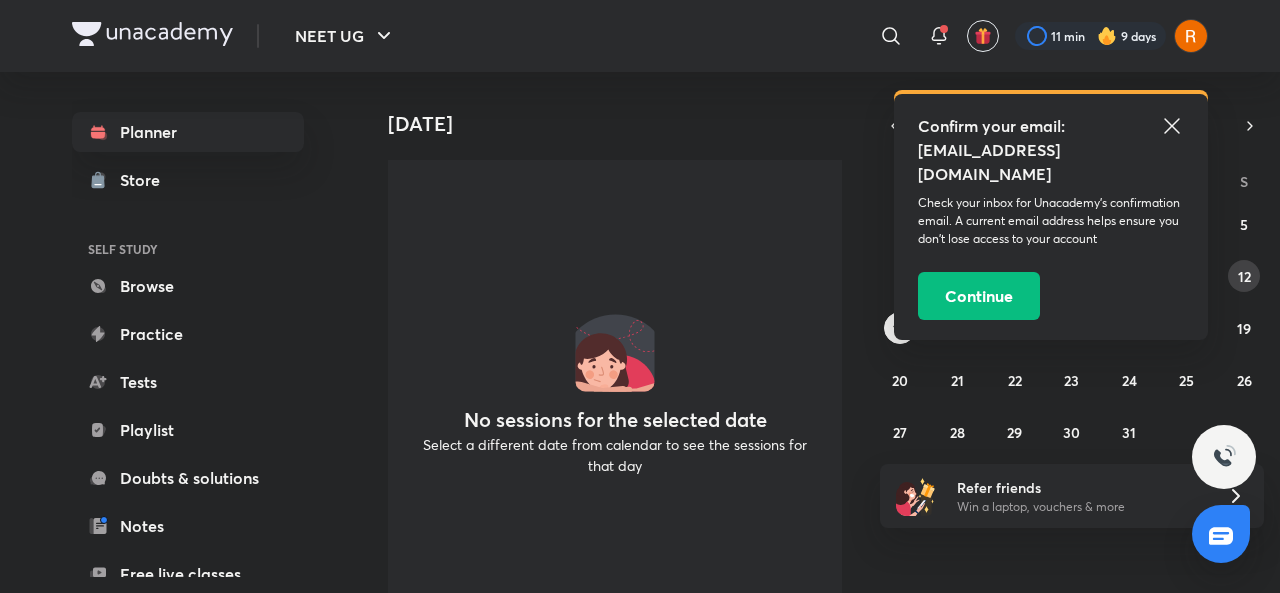 click on "12" at bounding box center (1244, 276) 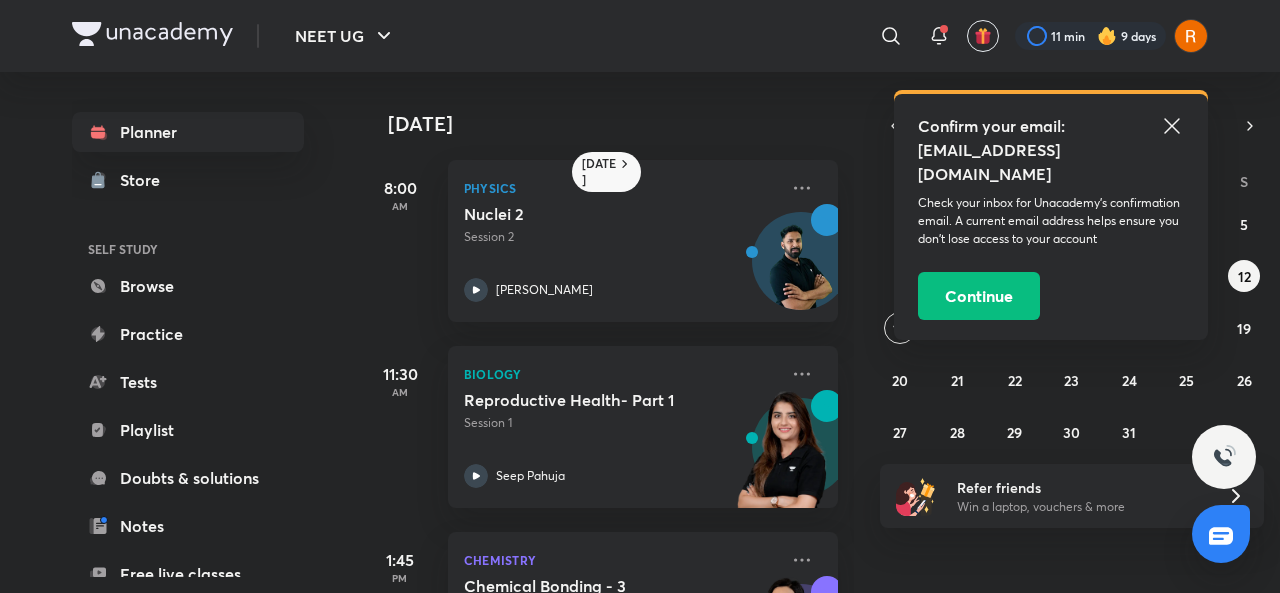 click 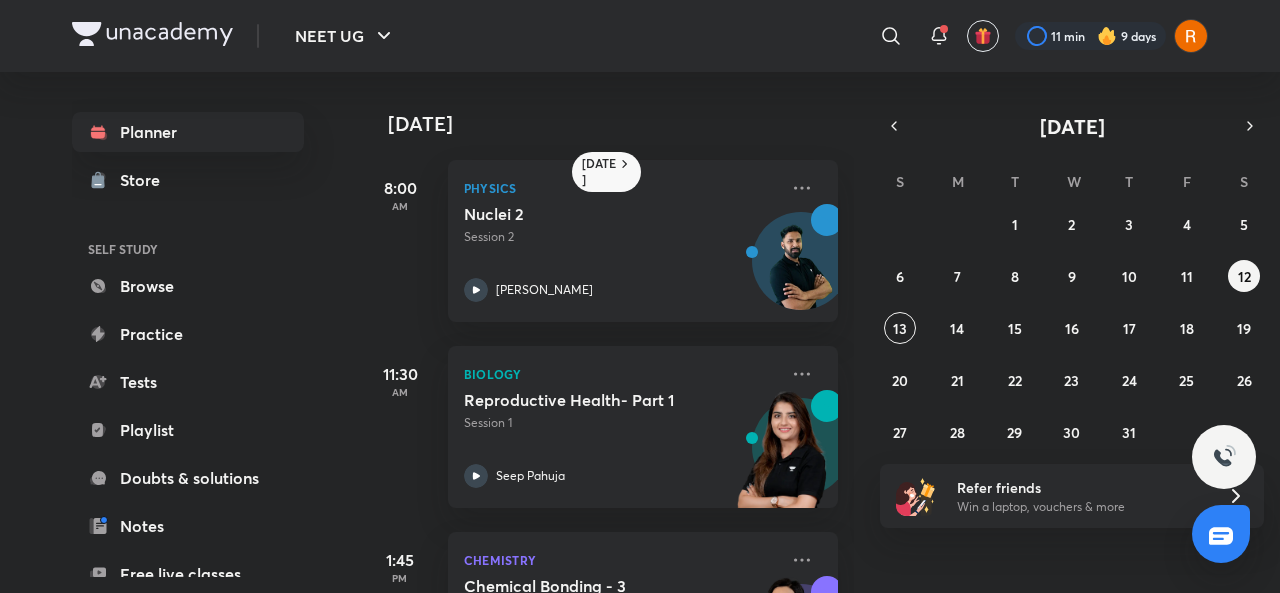 scroll, scrollTop: 131, scrollLeft: 0, axis: vertical 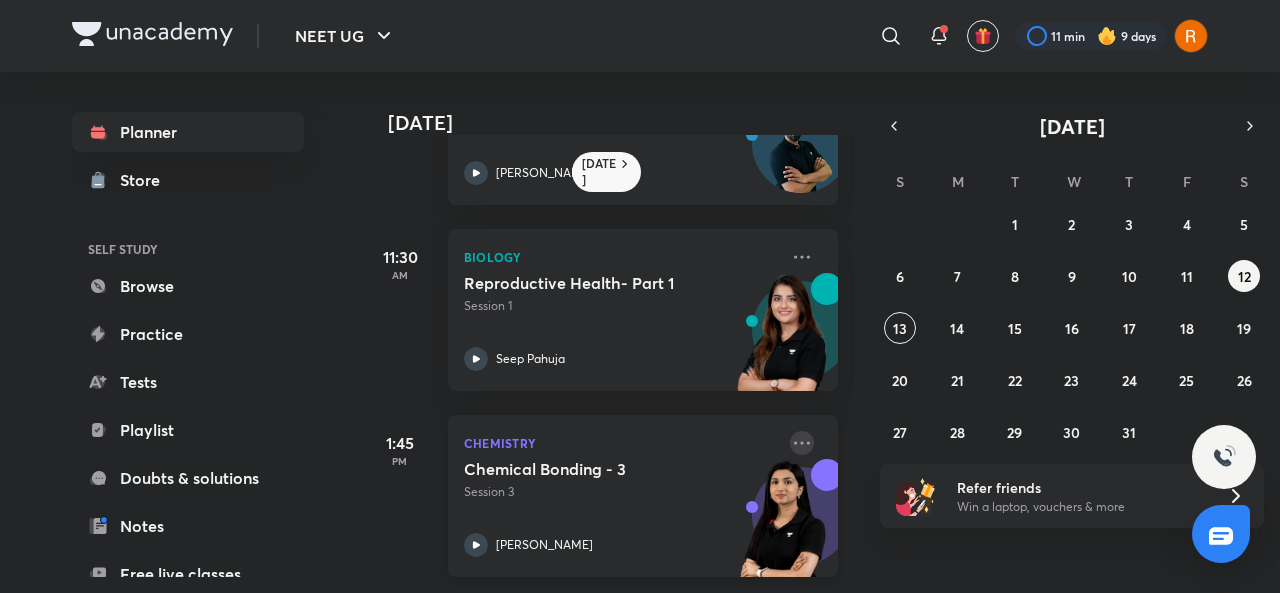 click 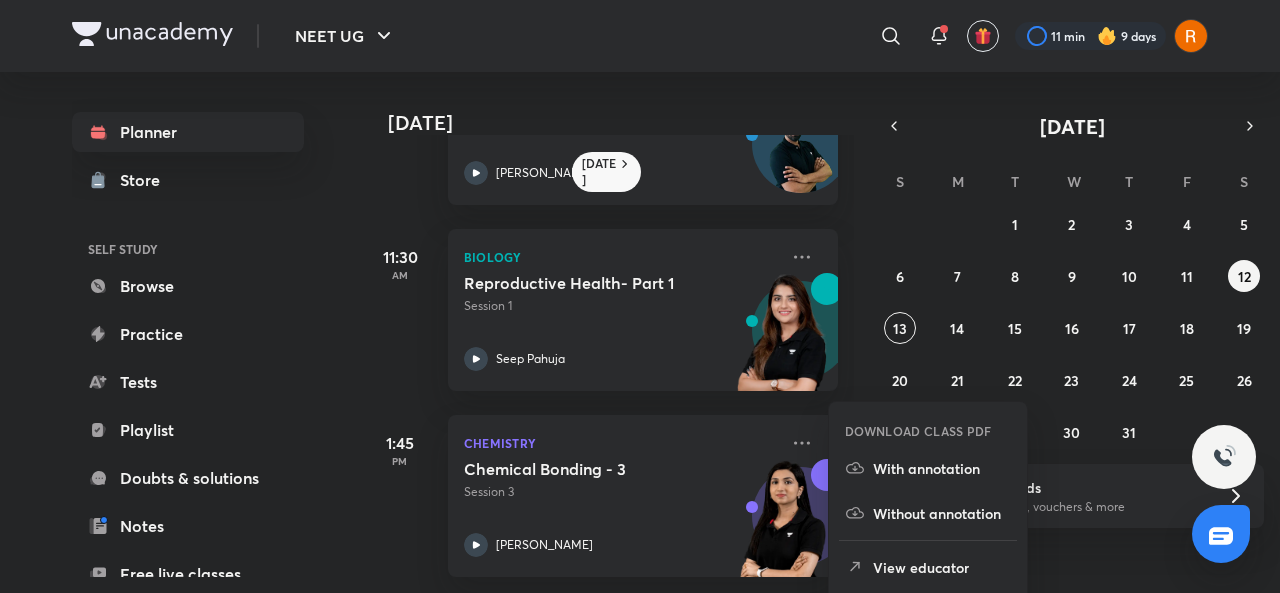 click 